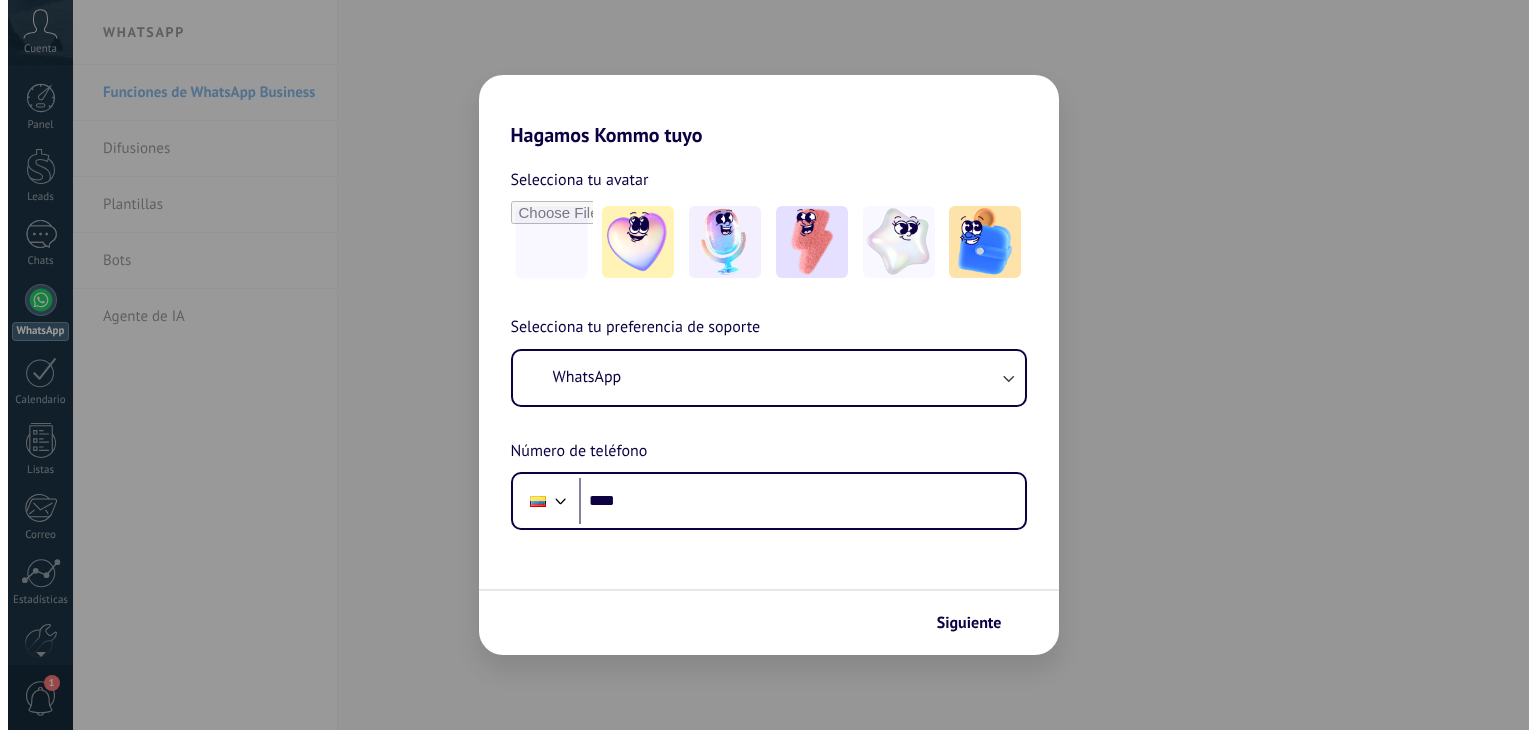 scroll, scrollTop: 0, scrollLeft: 0, axis: both 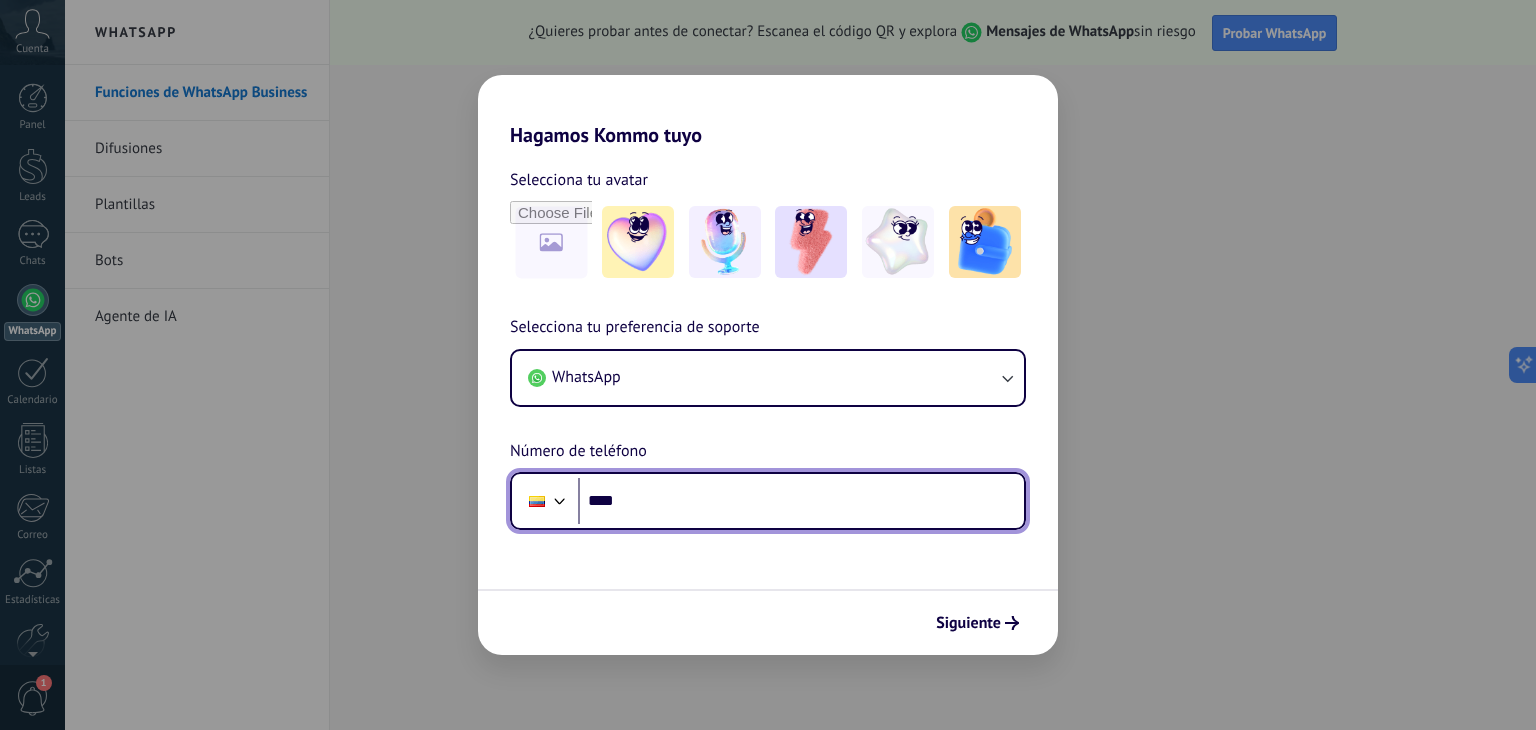 click on "****" at bounding box center [801, 501] 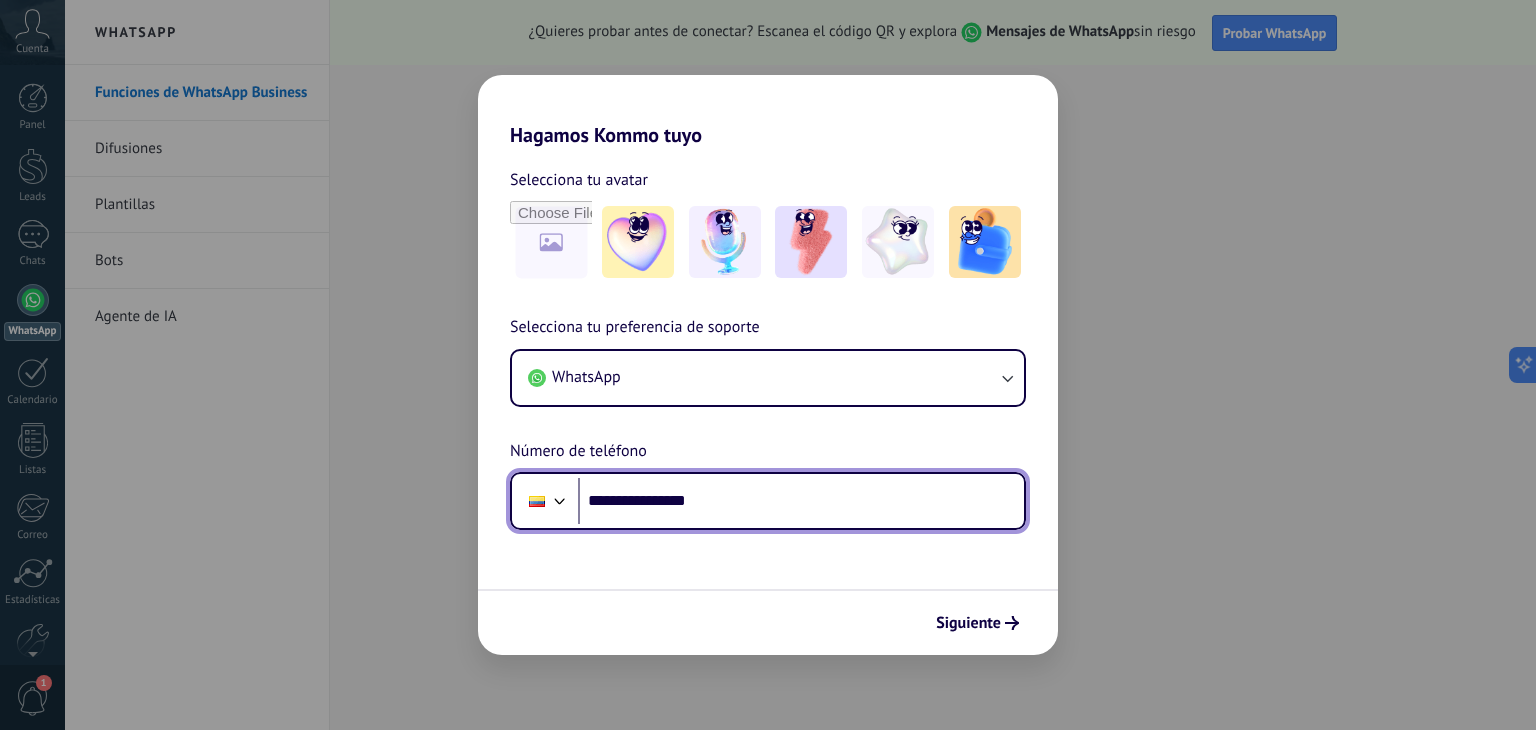 type on "**********" 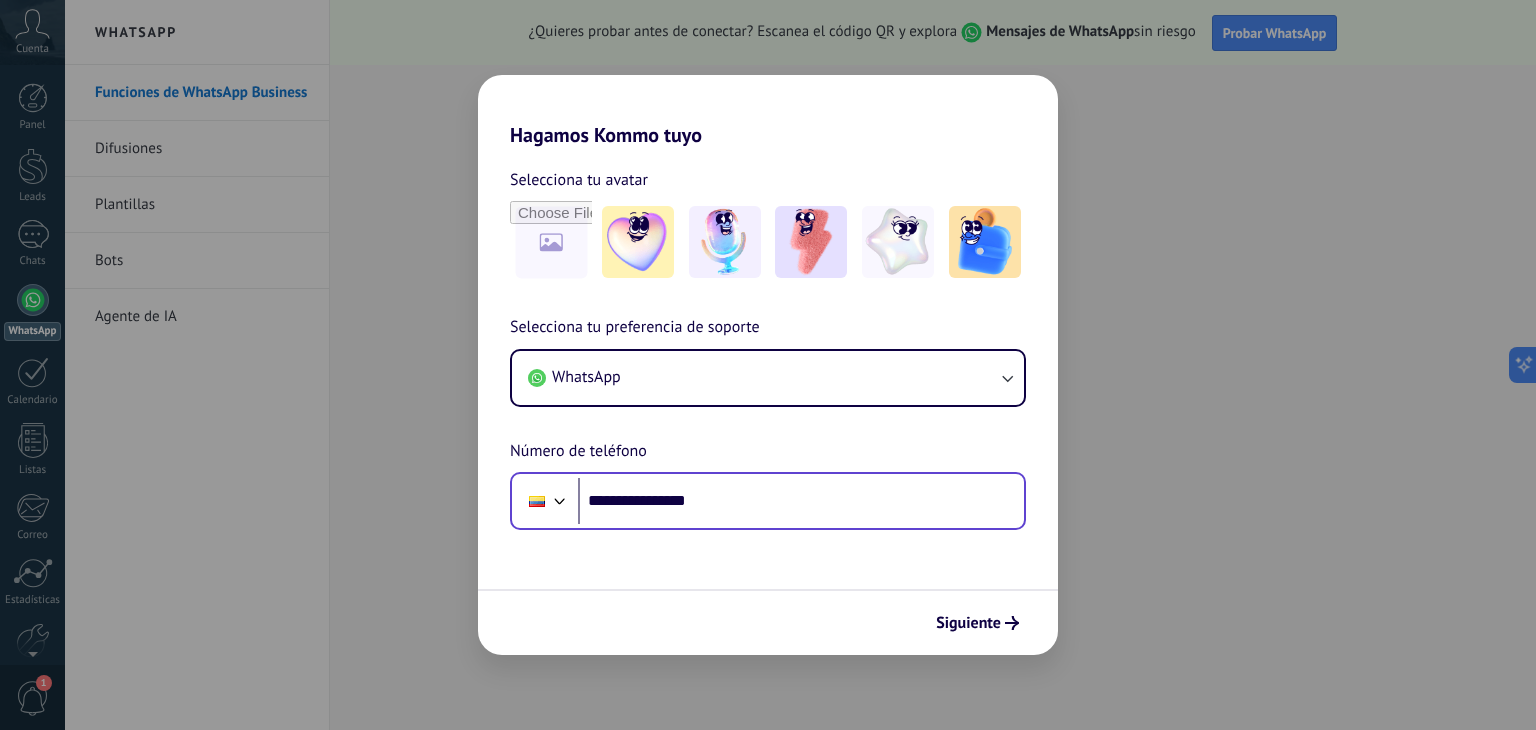 scroll, scrollTop: 0, scrollLeft: 0, axis: both 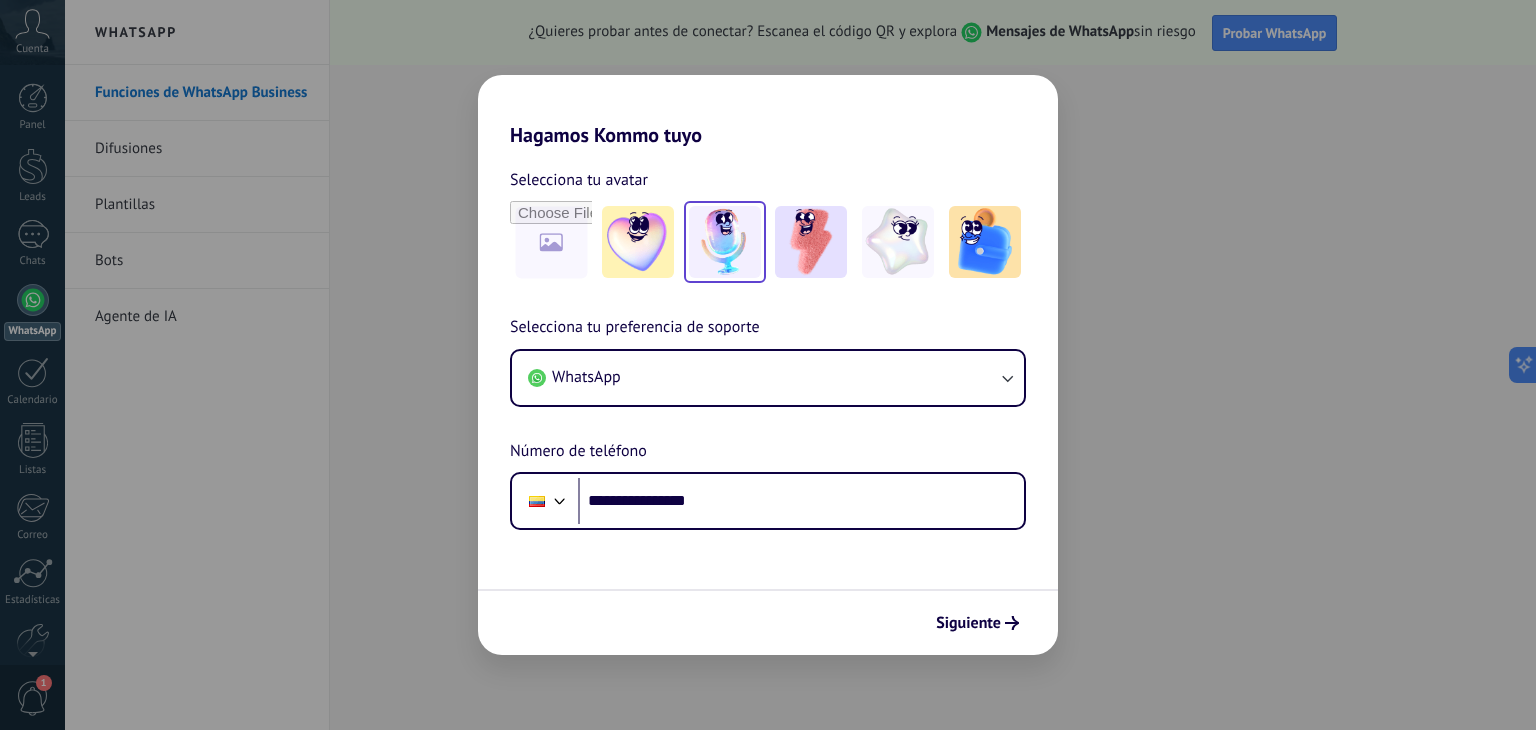 click at bounding box center (725, 242) 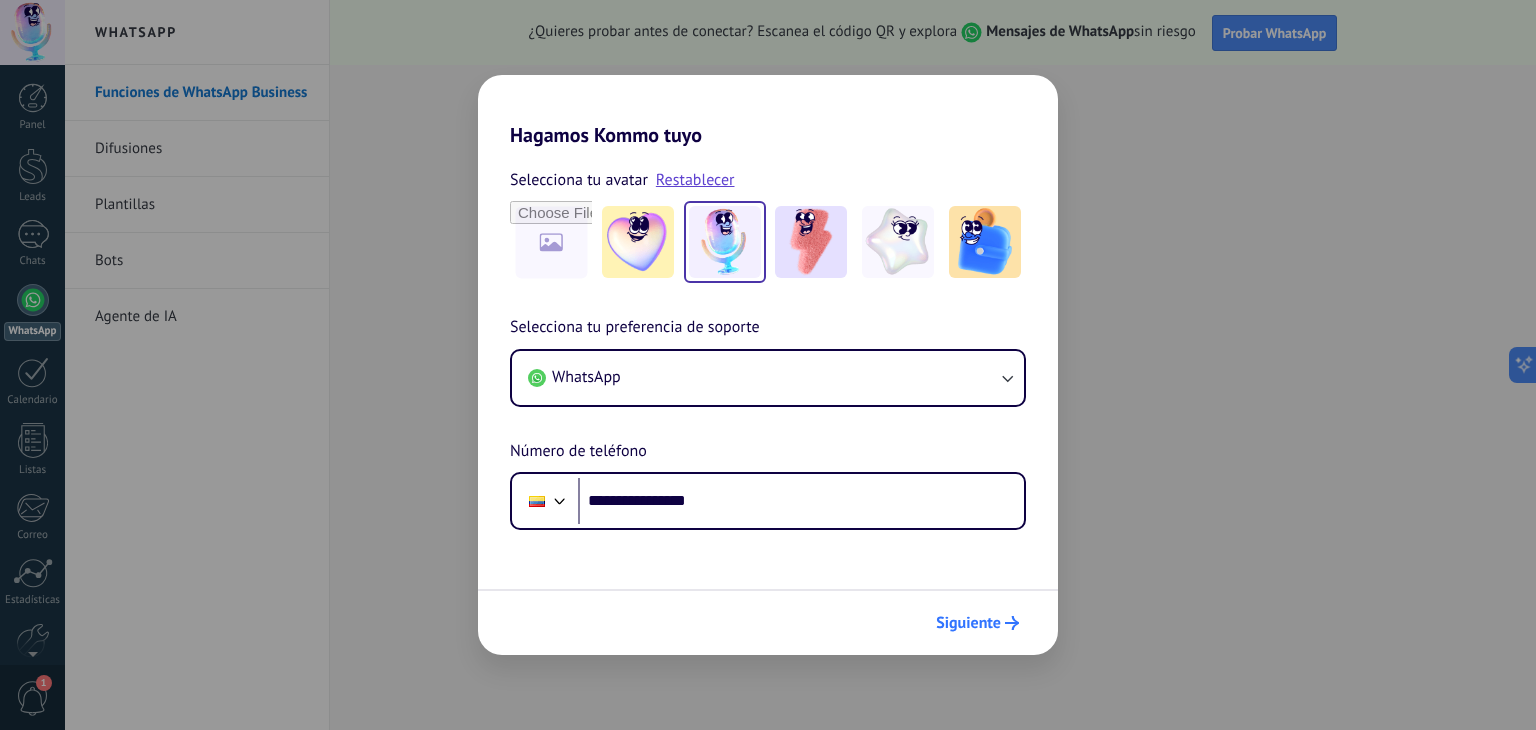 click on "Siguiente" at bounding box center (977, 623) 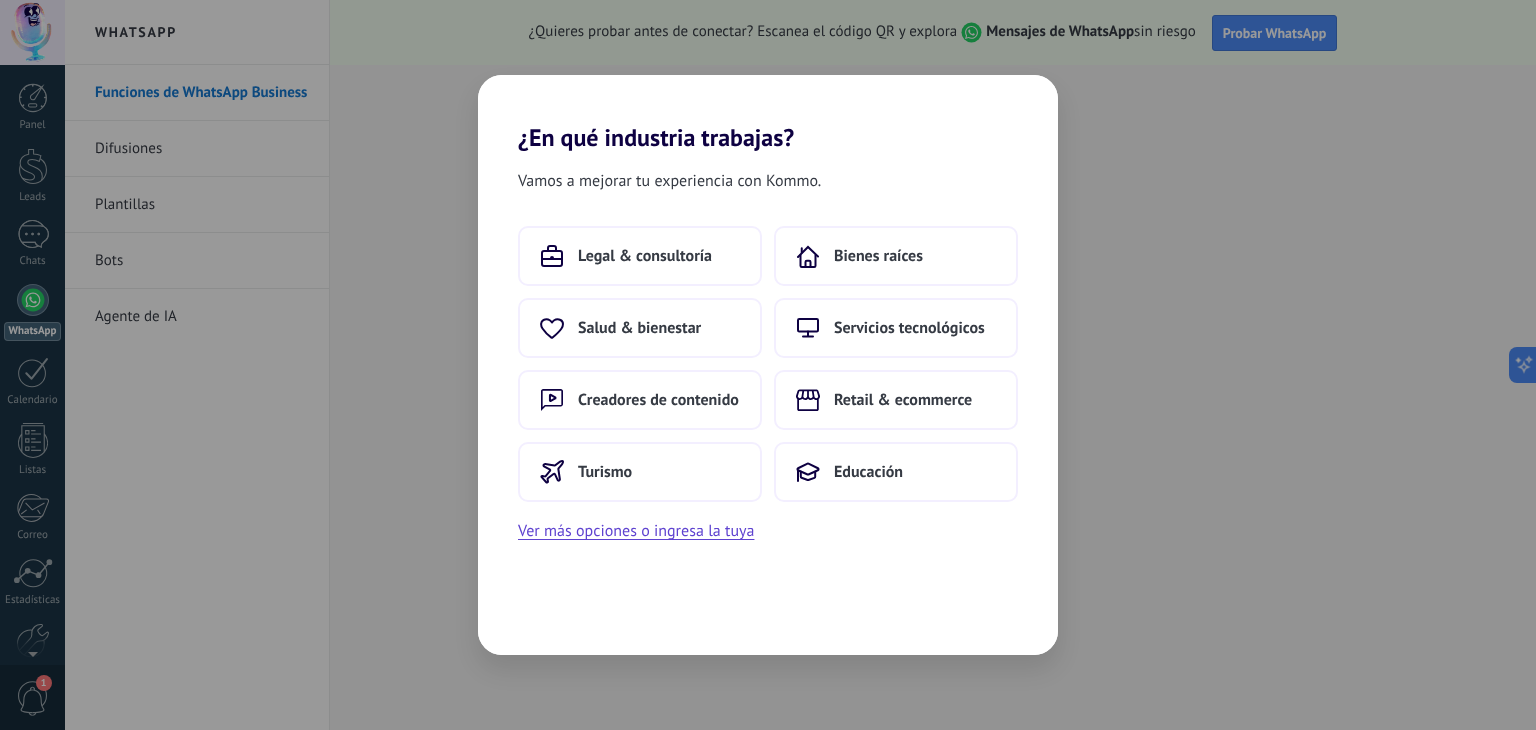 click on "Vamos a mejorar tu experiencia con Kommo. Legal & consultoría Bienes raíces Salud & bienestar Servicios tecnológicos Creadores de contenido Retail & ecommerce Turismo Educación Ver más opciones o ingresa la tuya" at bounding box center (768, 403) 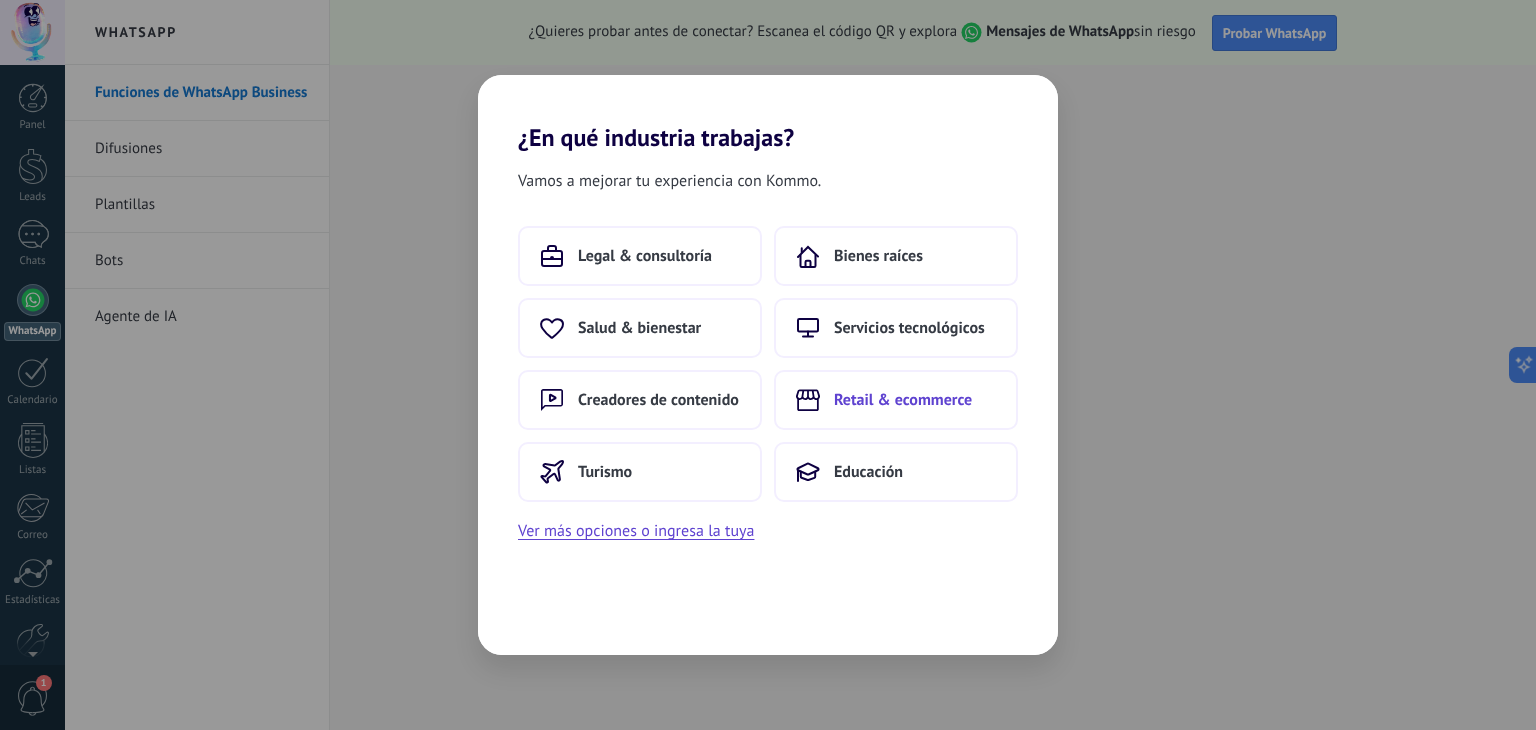 click on "Retail & ecommerce" at bounding box center [903, 400] 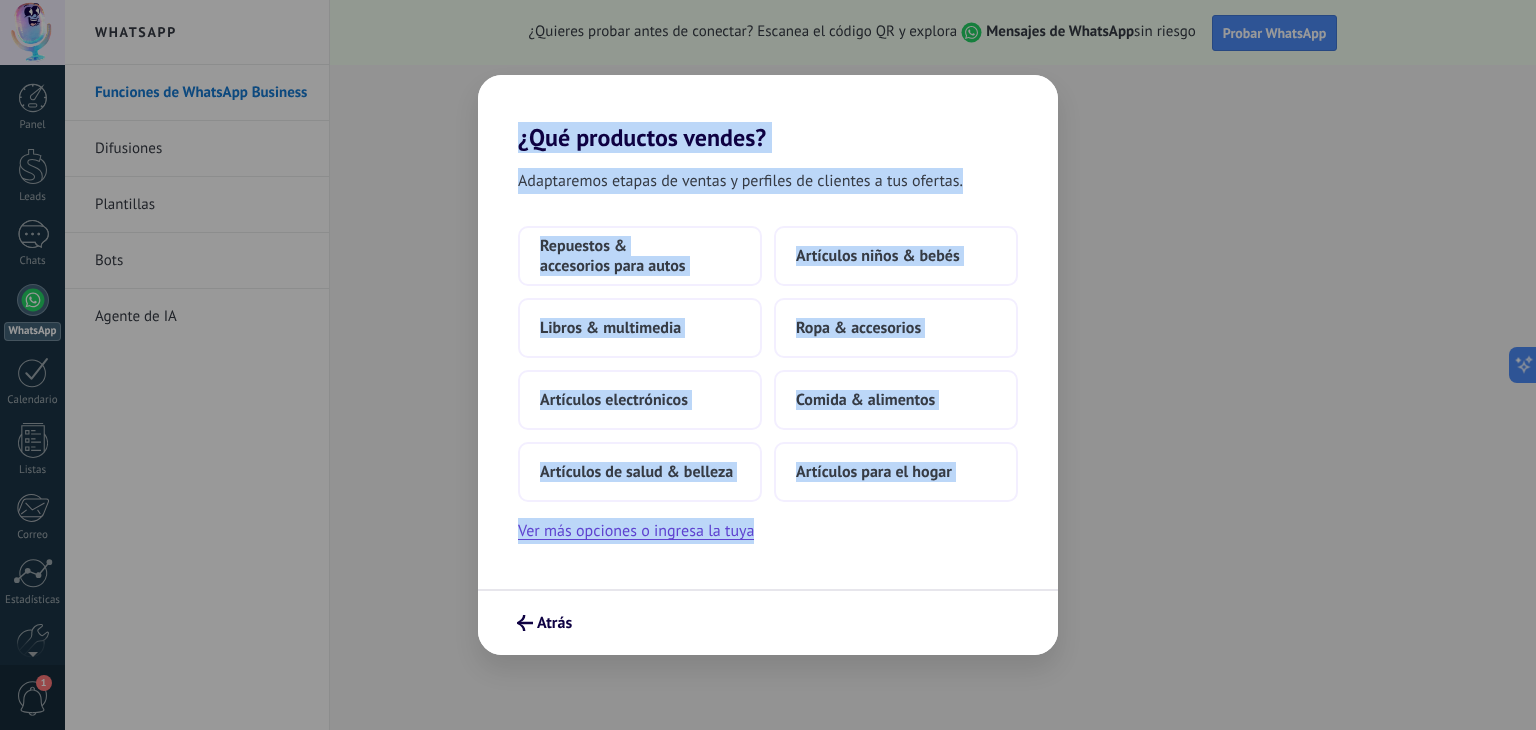 click on "Adaptaremos etapas de ventas y perfiles de clientes a tus ofertas. Repuestos & accesorios para autos Artículos niños & bebés Libros & multimedia Ropa & accesorios Artículos electrónicos Comida & alimentos Artículos de salud & belleza Artículos para el hogar Ver más opciones o ingresa la tuya" at bounding box center [768, 370] 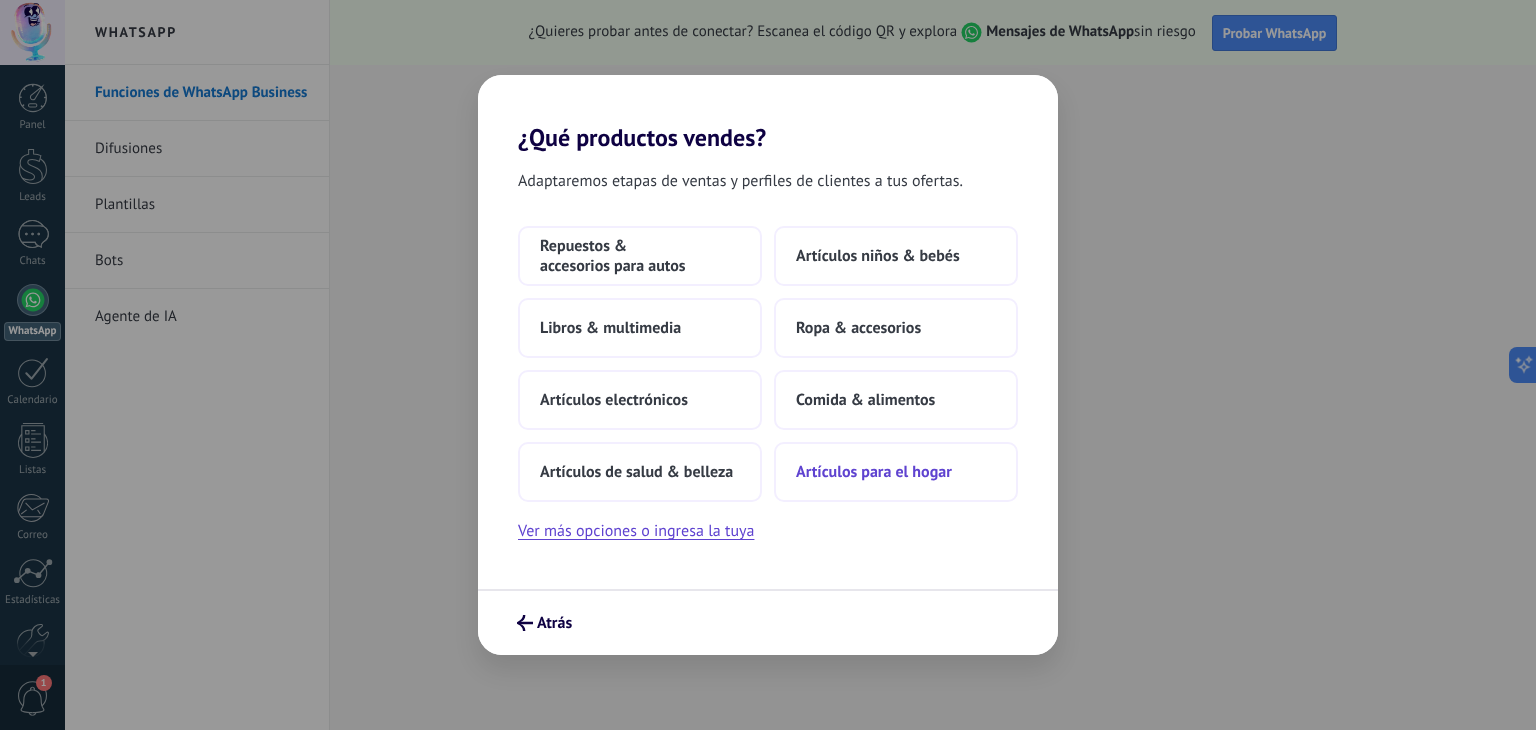 click on "Artículos para el hogar" at bounding box center [874, 472] 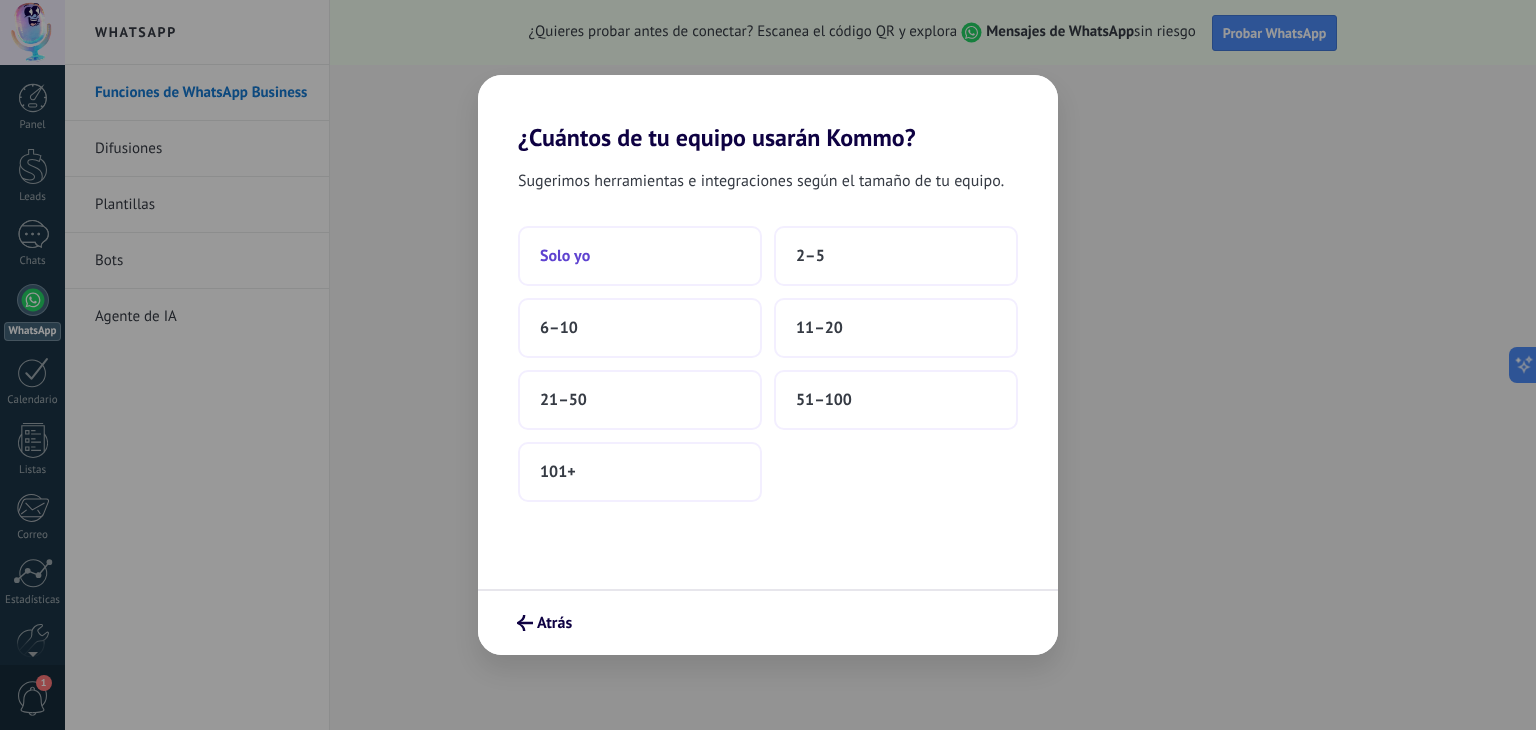 click on "Solo yo" at bounding box center (640, 256) 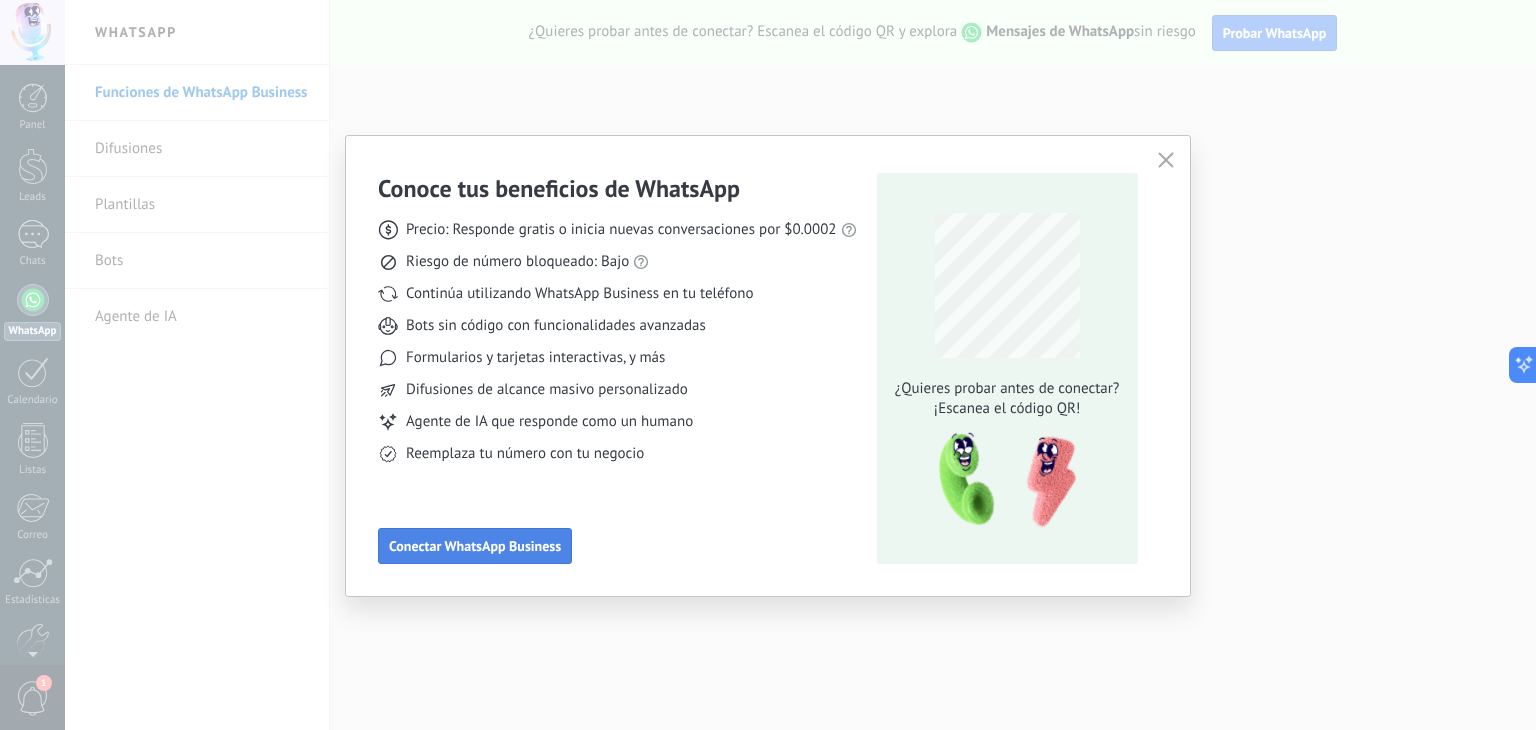 click on "Conectar WhatsApp Business" at bounding box center (475, 546) 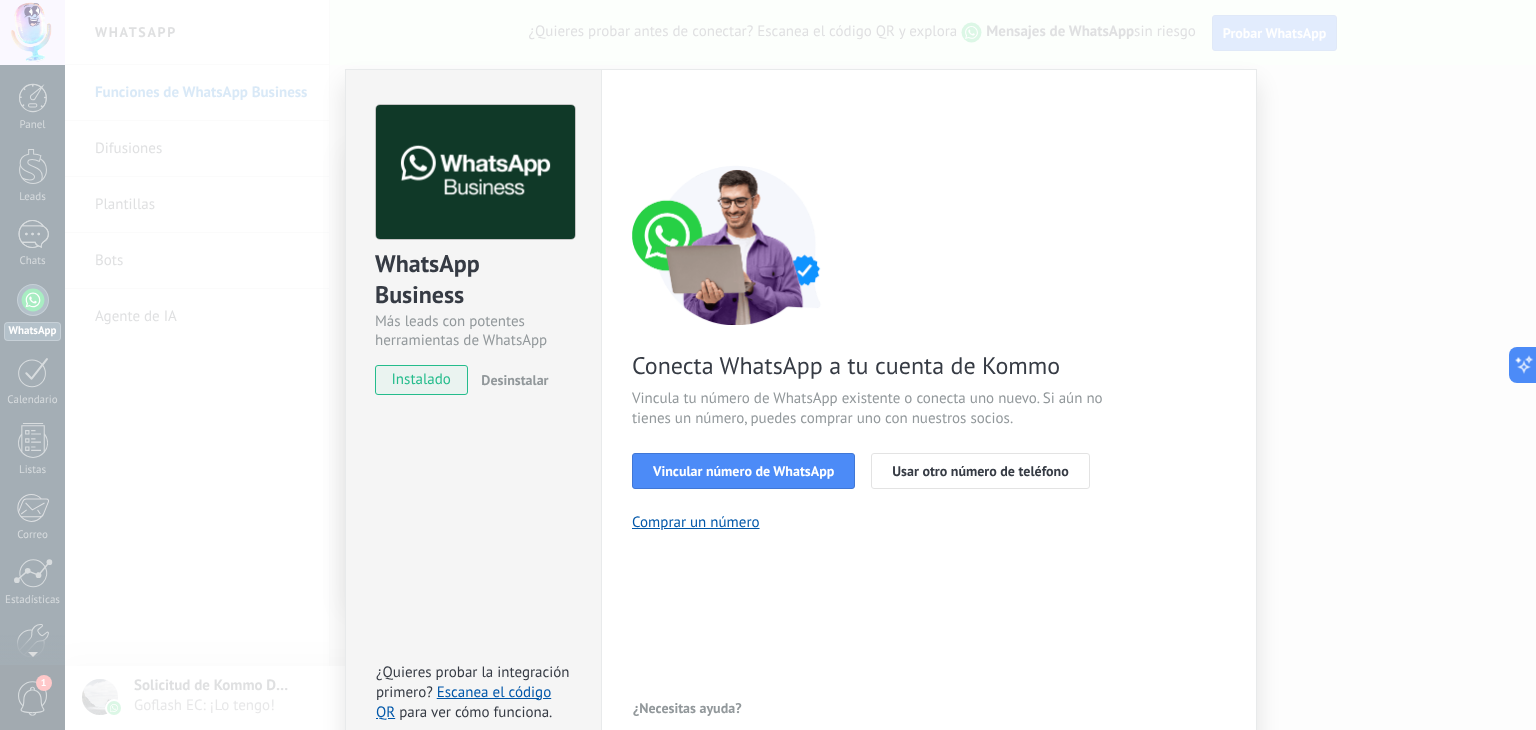 click on "instalado" at bounding box center [421, 380] 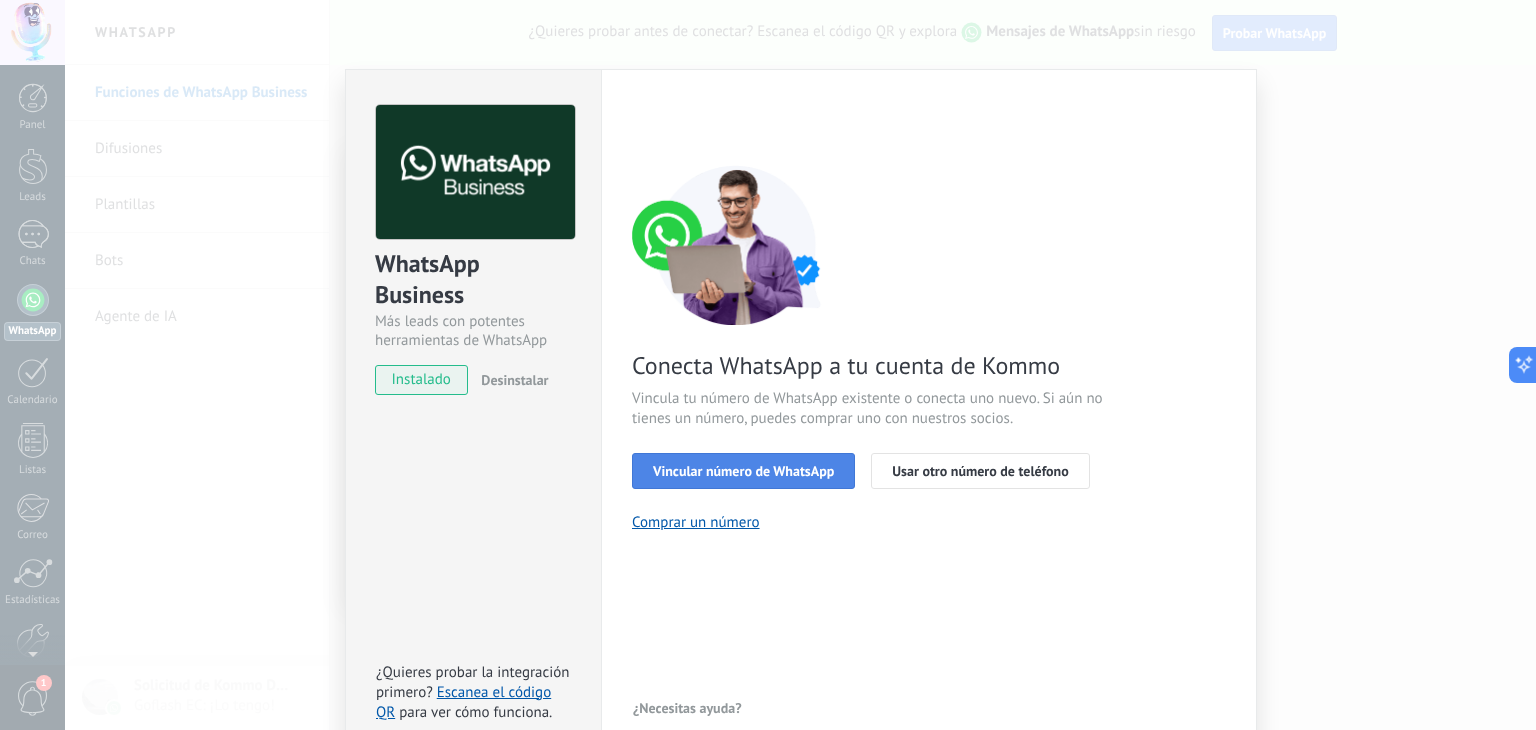click on "Vincular número de WhatsApp" at bounding box center [743, 471] 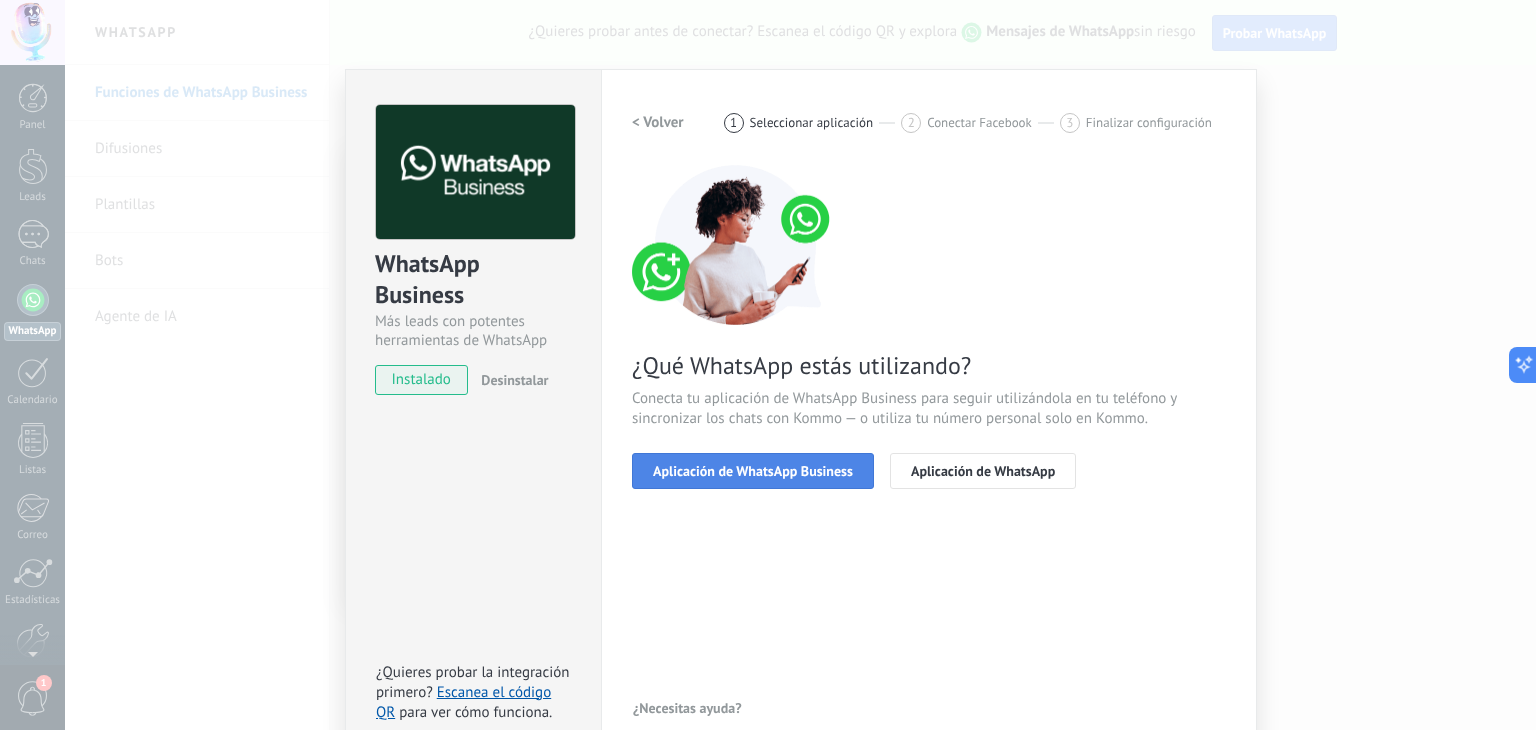 click on "Aplicación de WhatsApp Business" at bounding box center (753, 471) 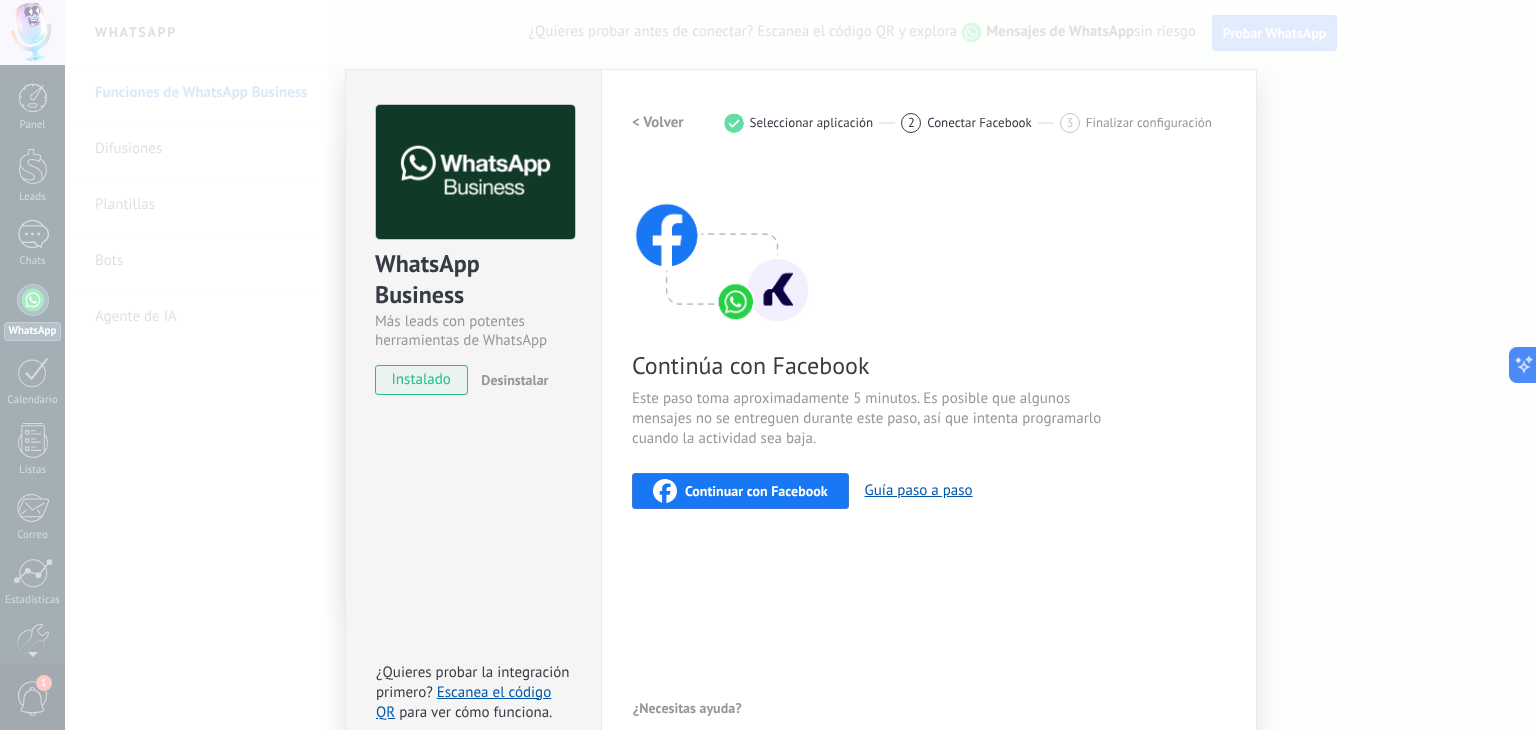 click on "Continuar con Facebook" at bounding box center [756, 491] 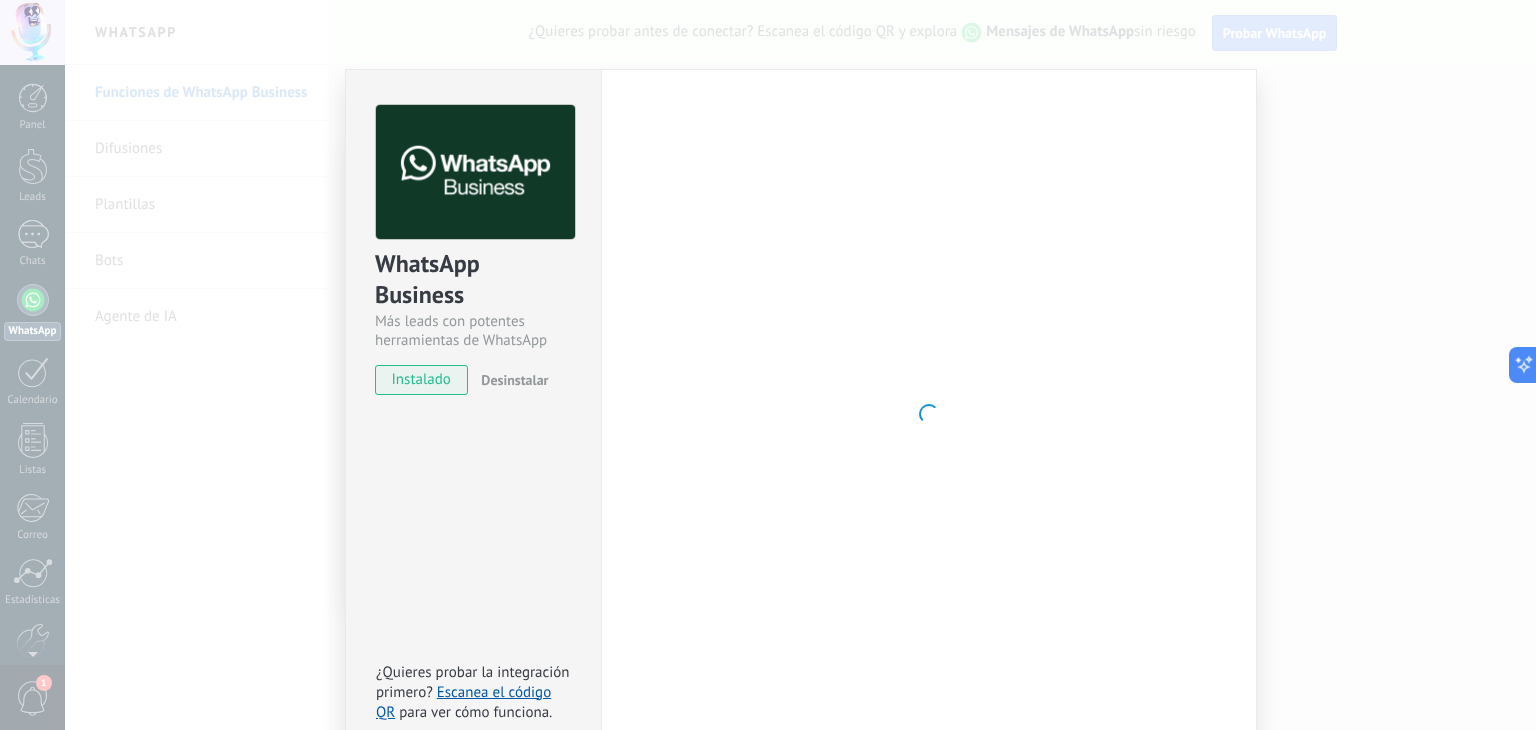 scroll, scrollTop: 28, scrollLeft: 0, axis: vertical 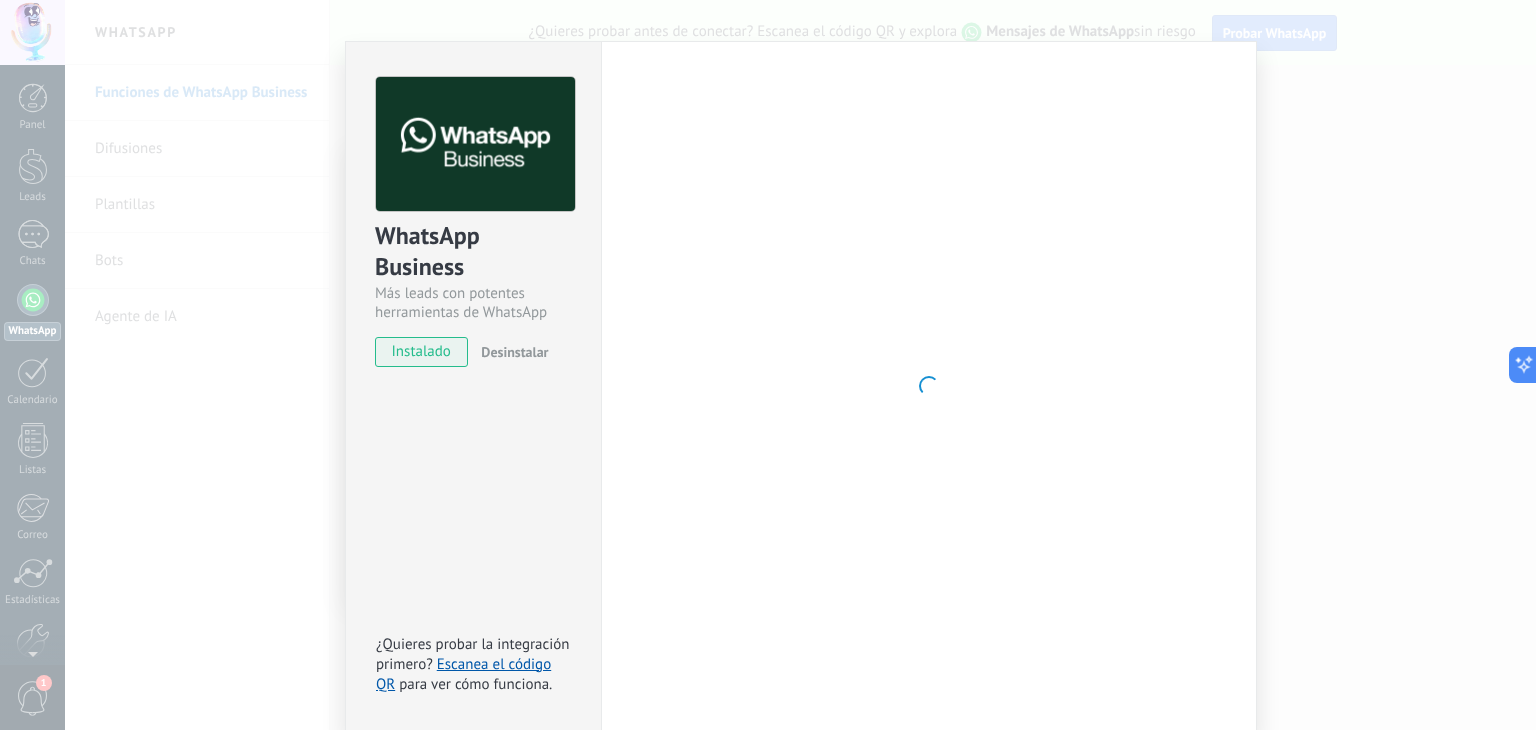 click on "Configuraciones Autorizaciones This tab logs the users who have granted integration access to this account. If you want to to remove a user's ability to send requests to the account on behalf of this integration, you can revoke access. If access is revoked from all users, the integration will stop working. This app is installed, but no one has given it access yet. WhatsApp Cloud API más _:  Guardar < Volver 1 Seleccionar aplicación 2 Conectar Facebook  3 Finalizar configuración Continúa con Facebook Este paso toma aproximadamente 5 minutos. Es posible que algunos mensajes no se entreguen durante este paso, así que intenta programarlo cuando la actividad sea baja. Continuar con Facebook Guía paso a paso ¿Necesitas ayuda?" at bounding box center [929, 386] 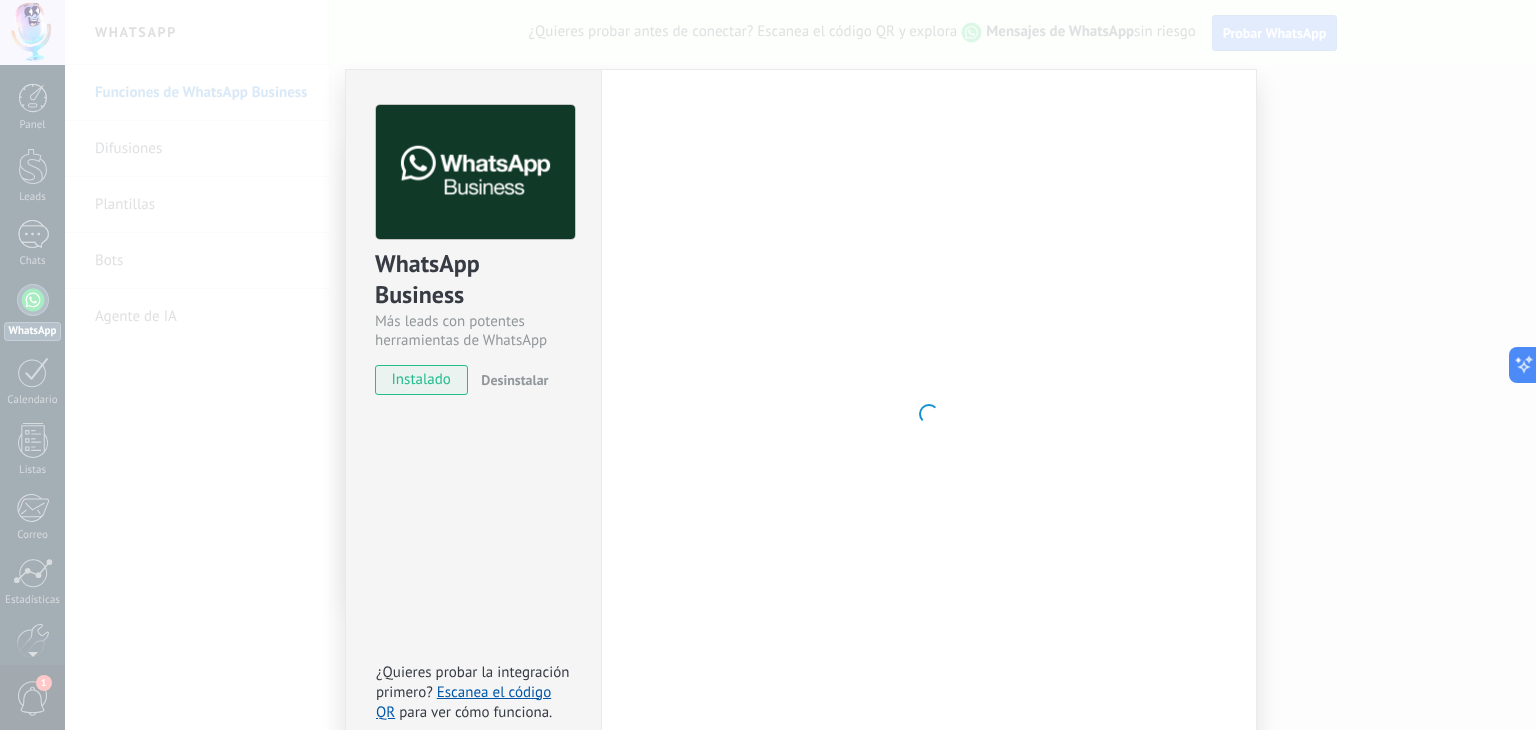 scroll, scrollTop: 28, scrollLeft: 0, axis: vertical 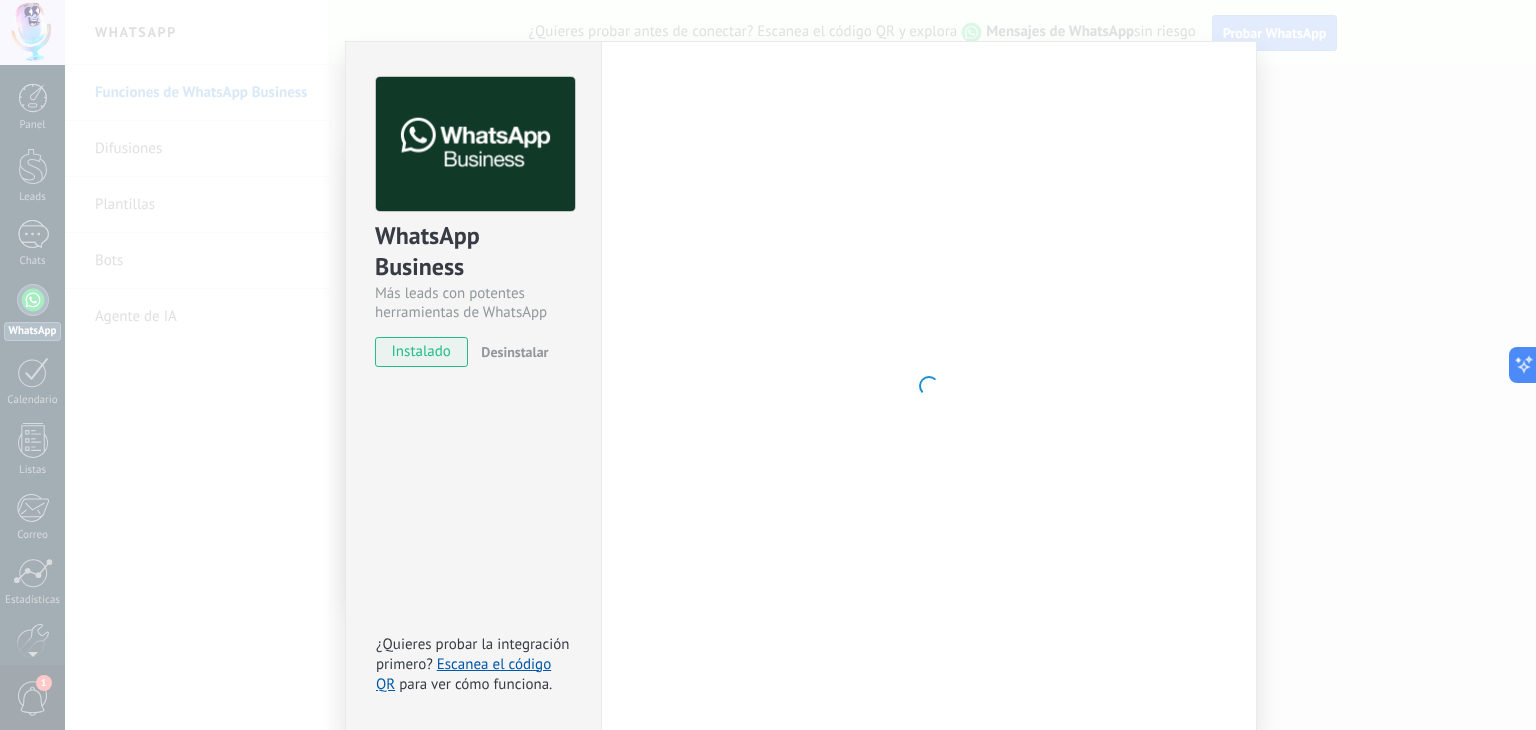 click at bounding box center [929, 386] 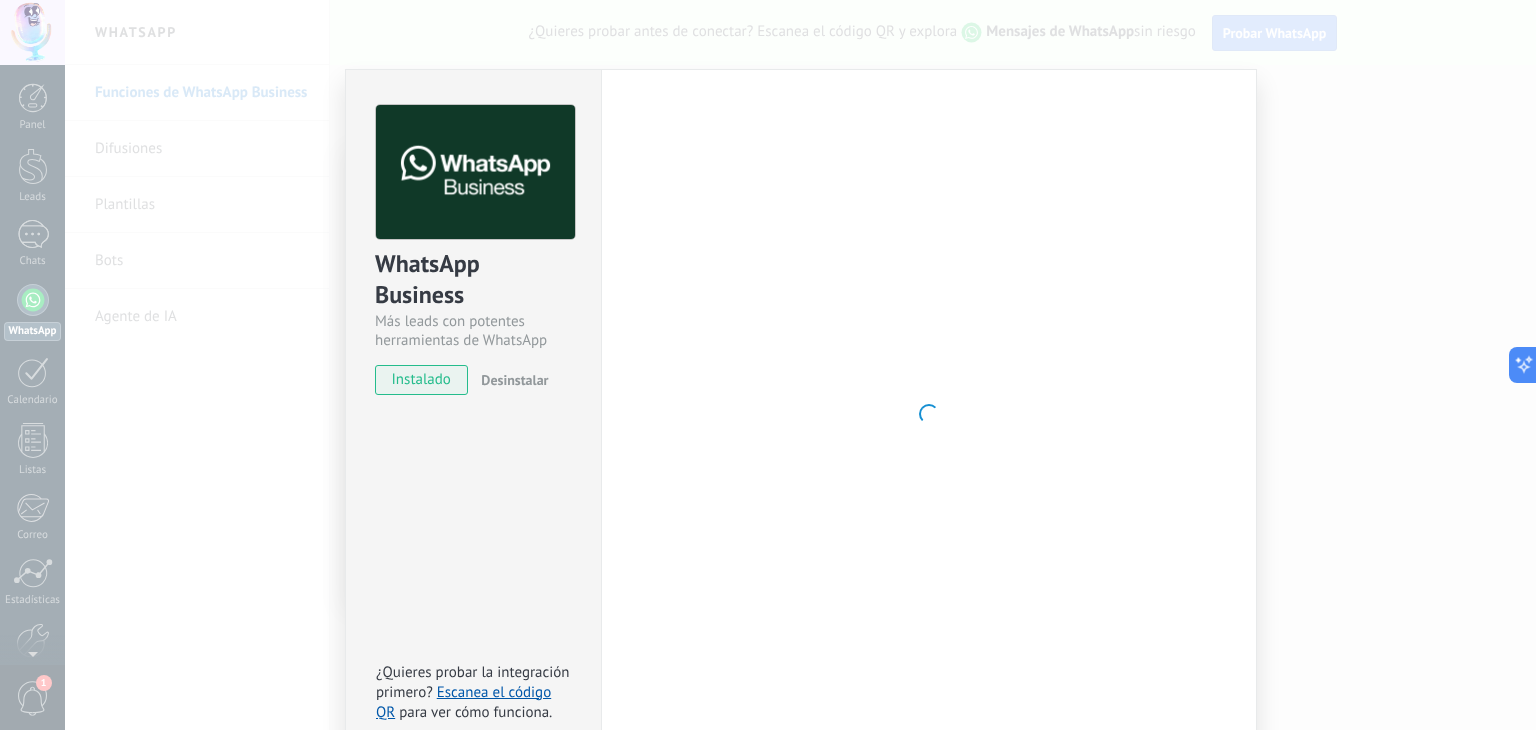 scroll, scrollTop: 28, scrollLeft: 0, axis: vertical 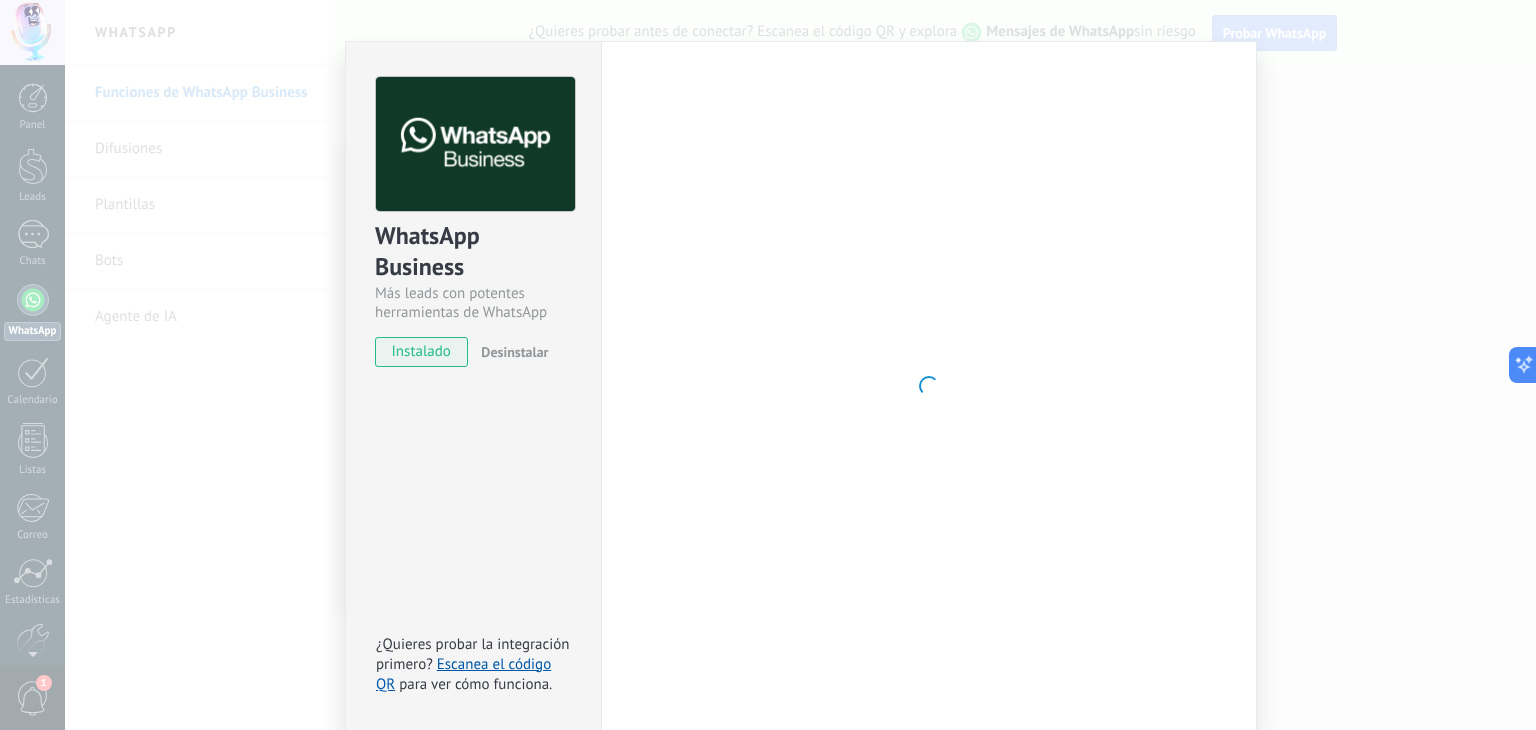 click on "WhatsApp Business Más leads con potentes herramientas de WhatsApp instalado Desinstalar ¿Quieres probar la integración primero?   Escanea el código QR   para ver cómo funciona. Configuraciones Autorizaciones This tab logs the users who have granted integration access to this account. If you want to to remove a user's ability to send requests to the account on behalf of this integration, you can revoke access. If access is revoked from all users, the integration will stop working. This app is installed, but no one has given it access yet. WhatsApp Cloud API más _:  Guardar < Volver 1 Seleccionar aplicación 2 Conectar Facebook  3 Finalizar configuración Continúa con Facebook Este paso toma aproximadamente 5 minutos. Es posible que algunos mensajes no se entreguen durante este paso, así que intenta programarlo cuando la actividad sea baja. Continuar con Facebook Guía paso a paso ¿Necesitas ayuda?" at bounding box center (800, 365) 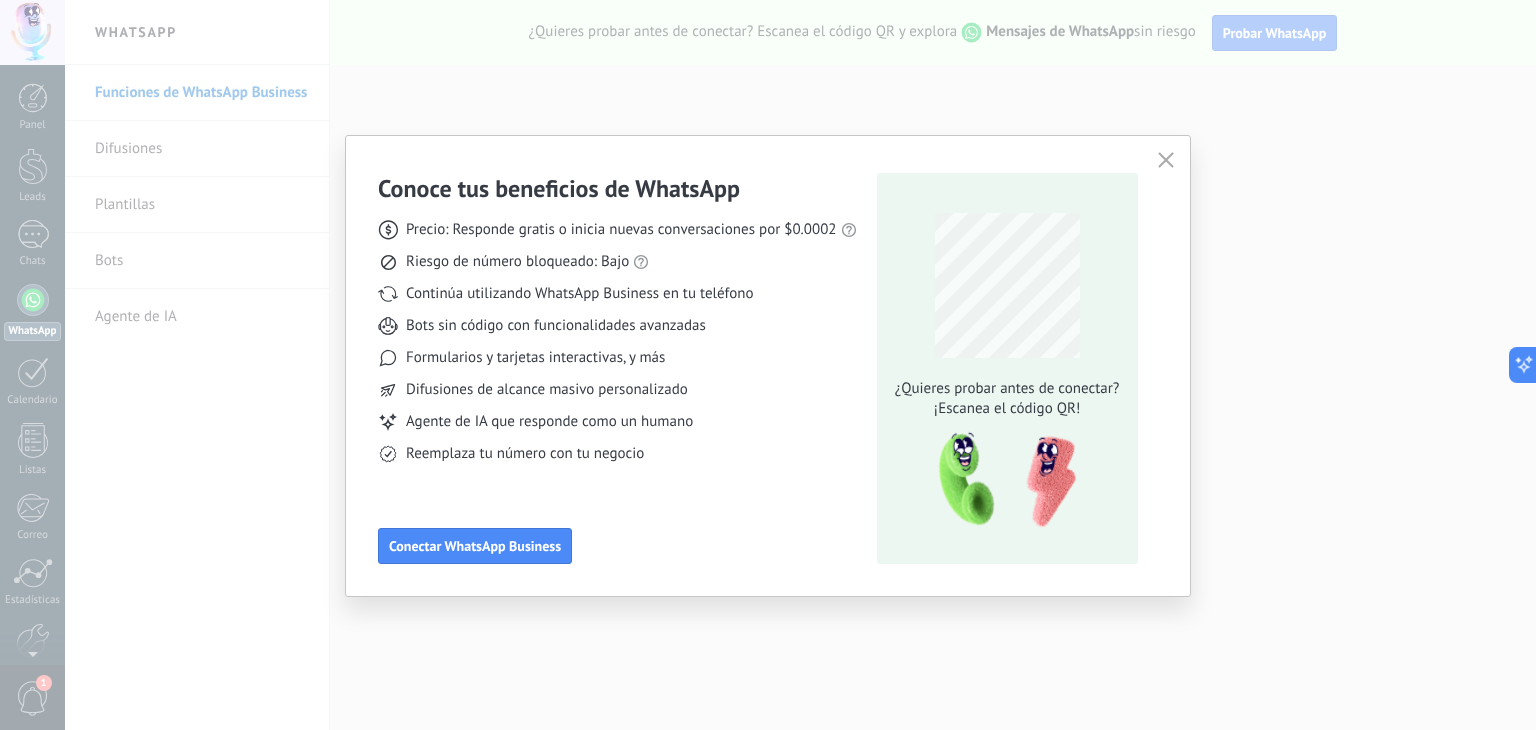 scroll, scrollTop: 0, scrollLeft: 0, axis: both 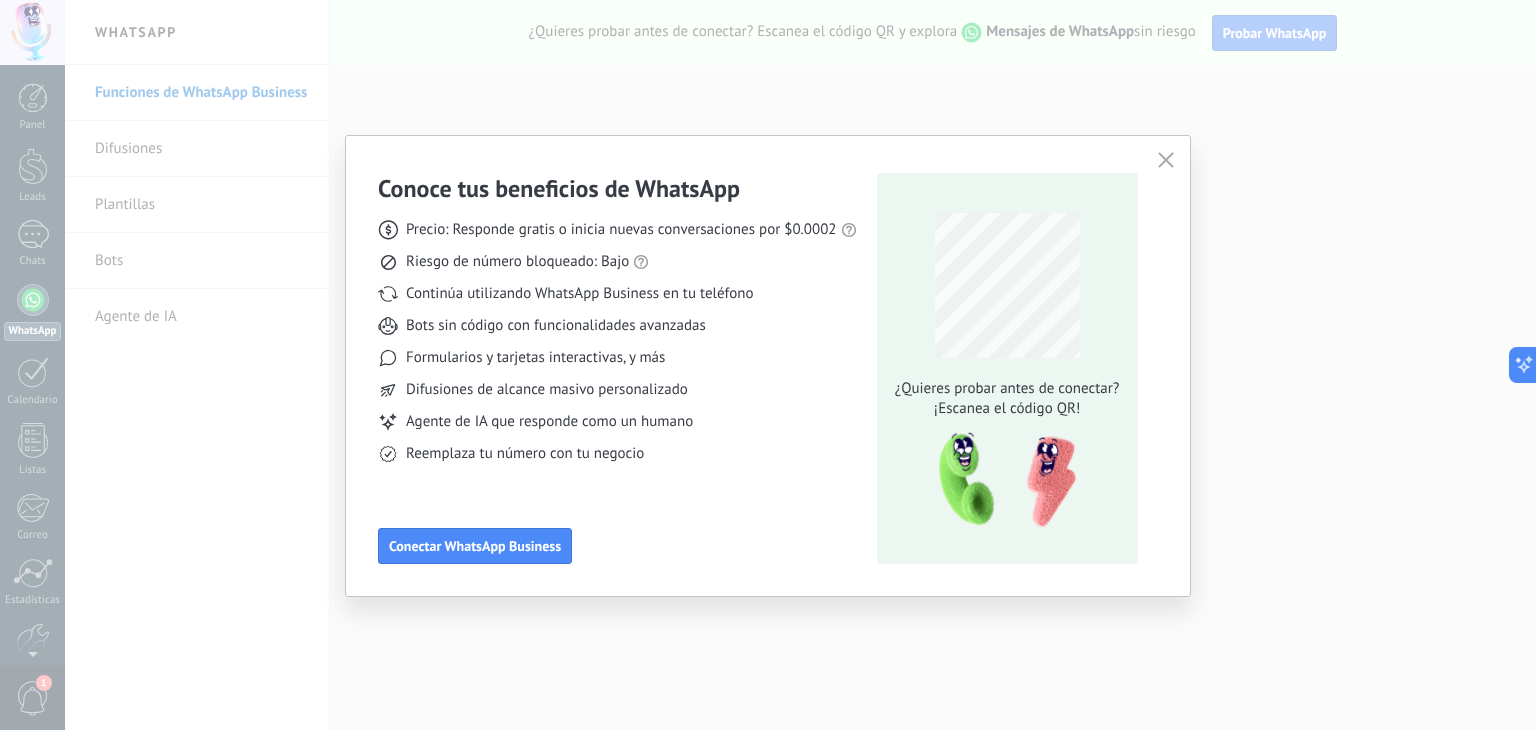click 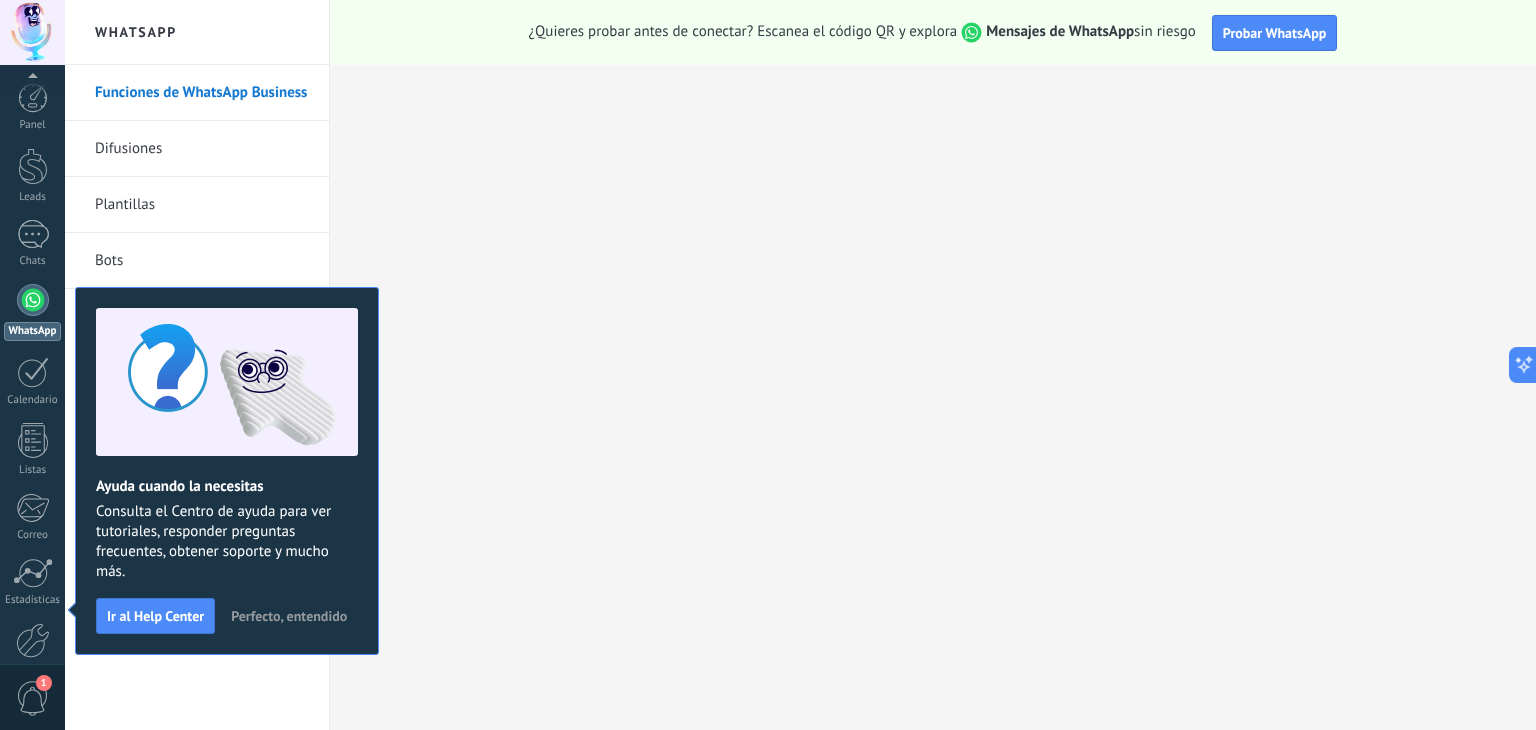 scroll, scrollTop: 101, scrollLeft: 0, axis: vertical 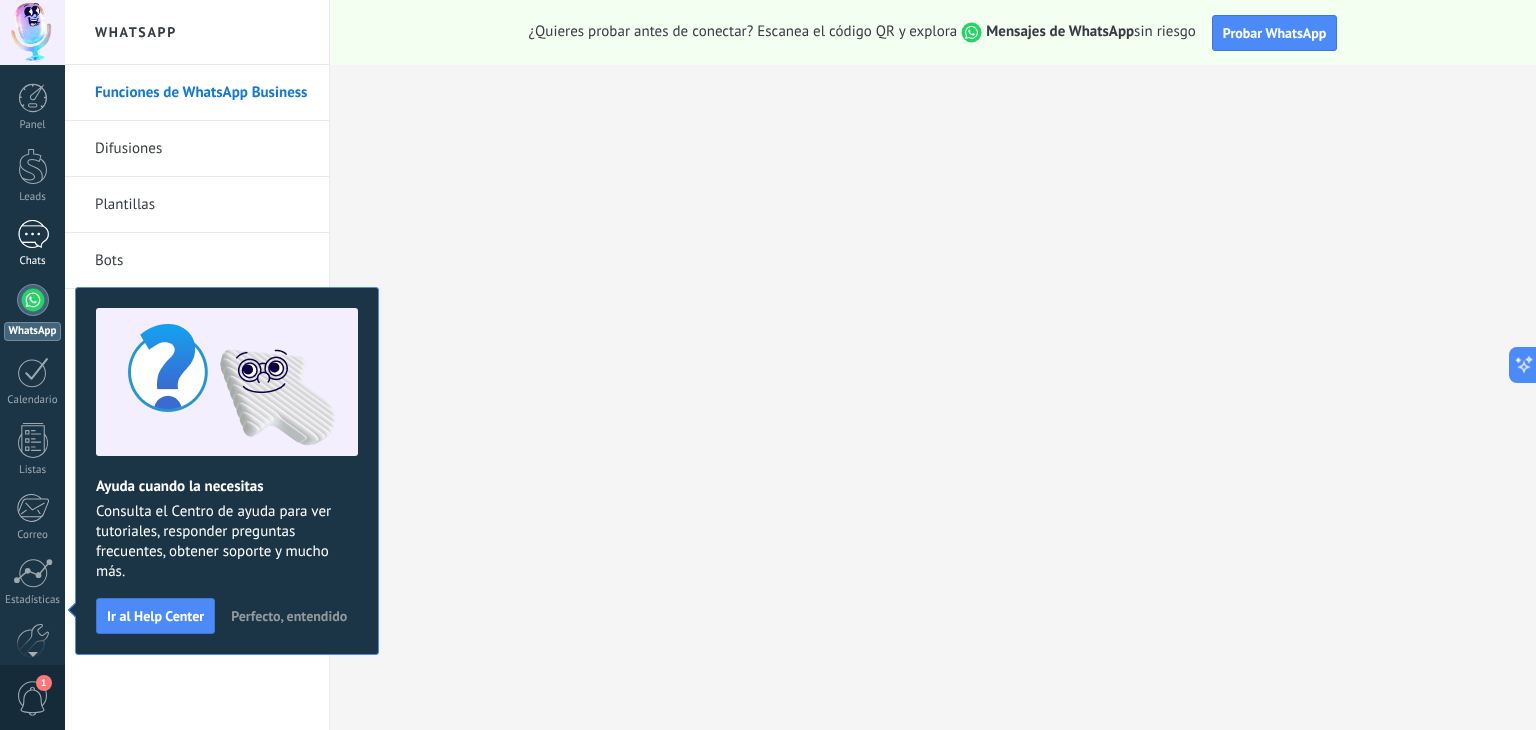 click on "Panel
Leads
1
Chats
WhatsApp
Clientes" at bounding box center (32, 425) 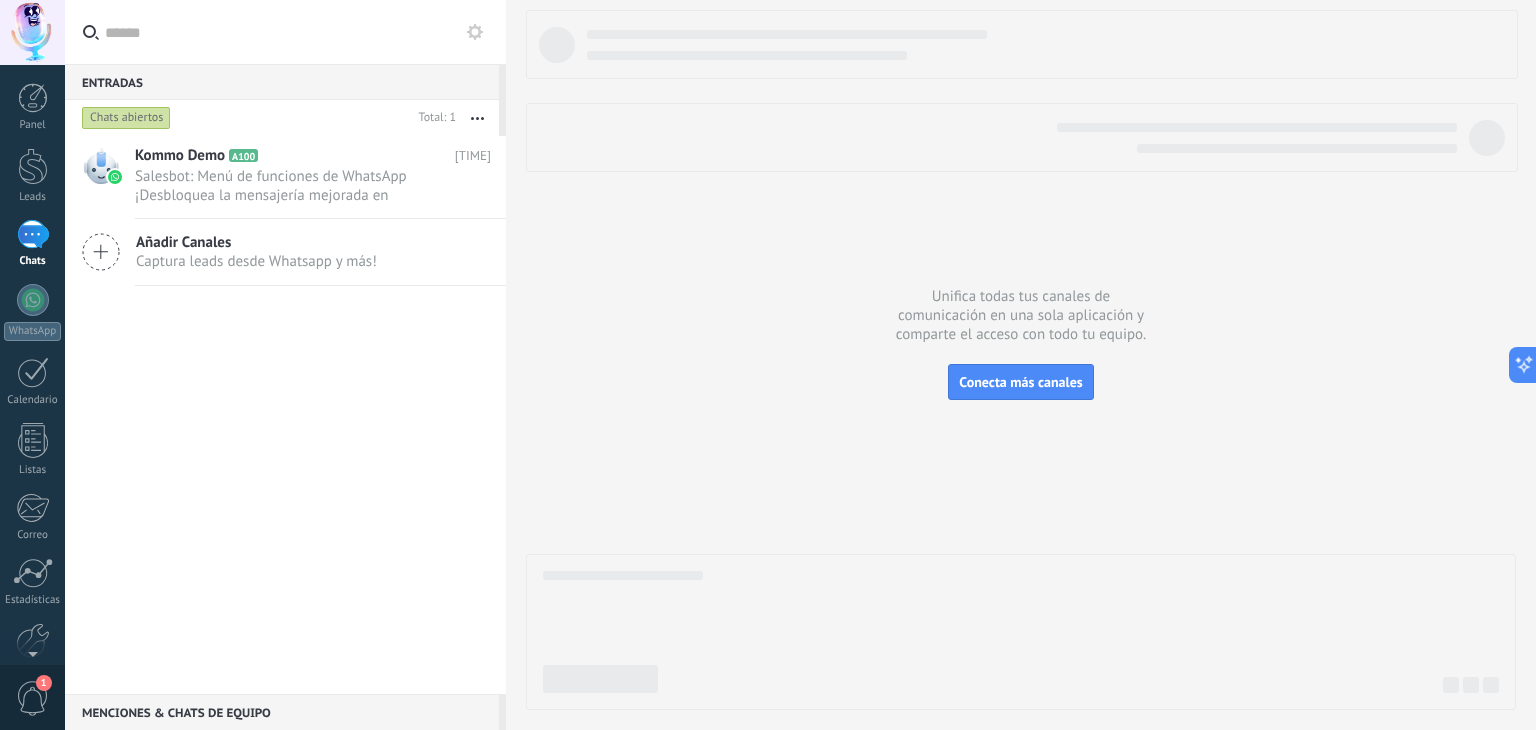 click on "Captura leads desde Whatsapp y más!" at bounding box center [256, 261] 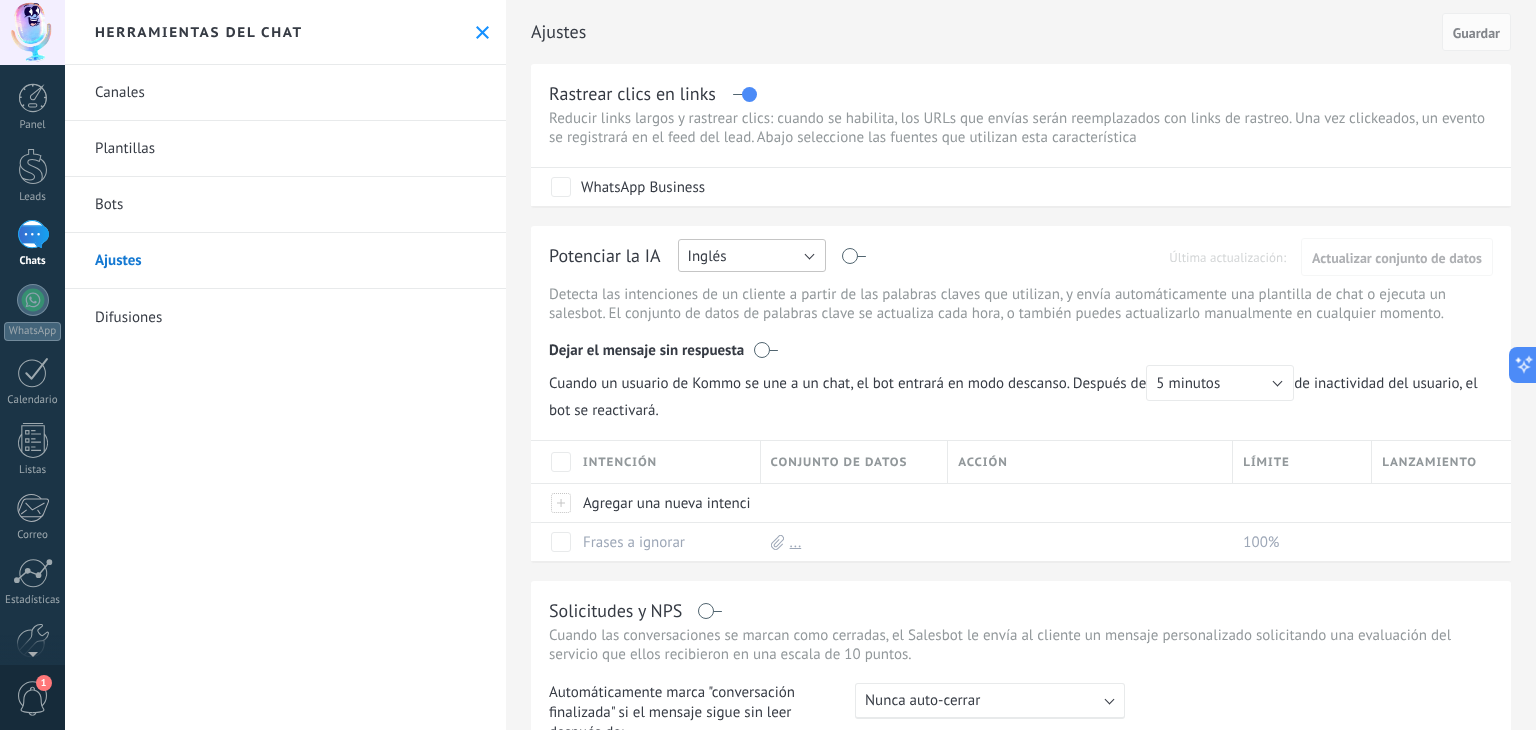 click on "Inglés" at bounding box center (752, 255) 